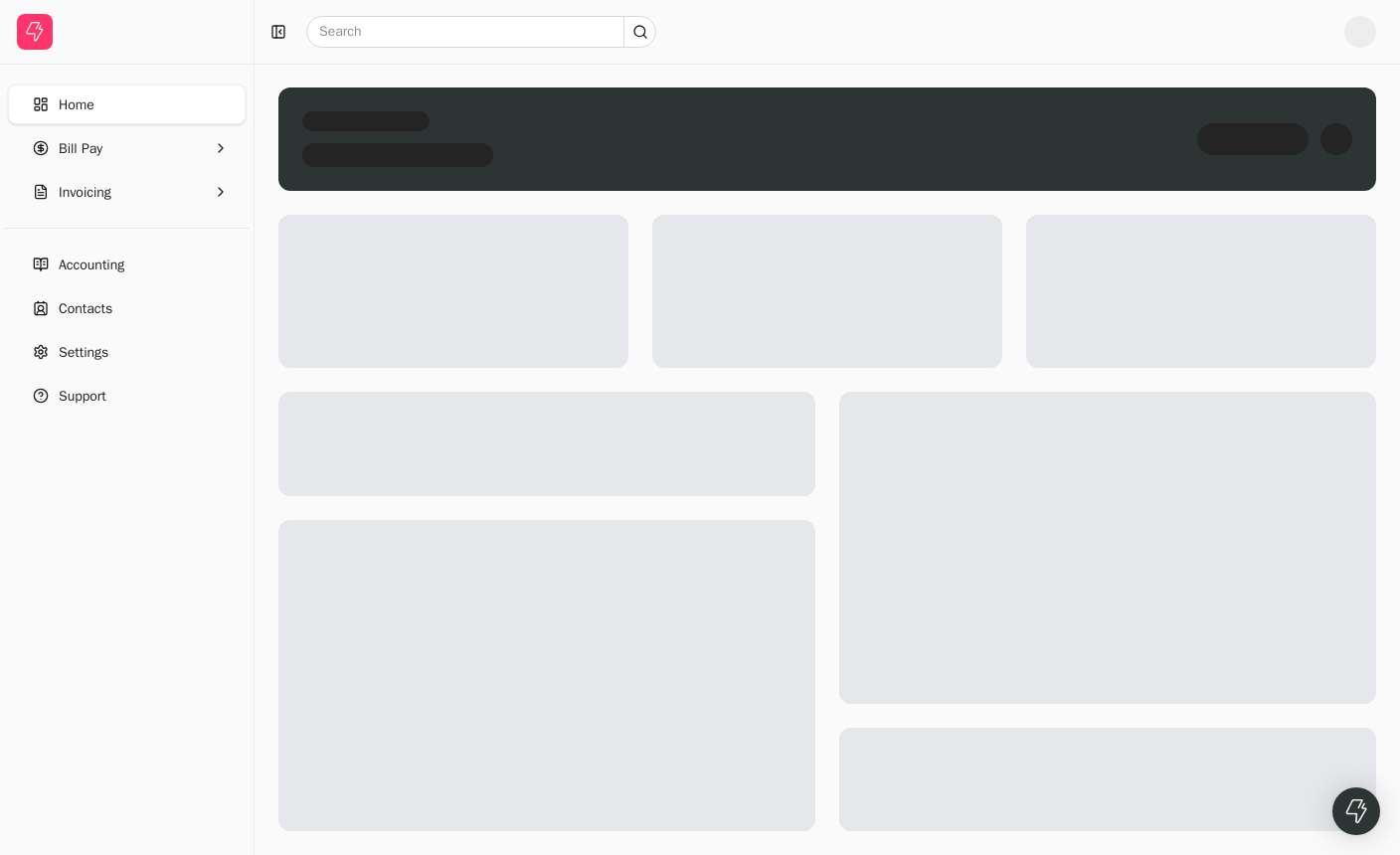 scroll, scrollTop: 0, scrollLeft: 0, axis: both 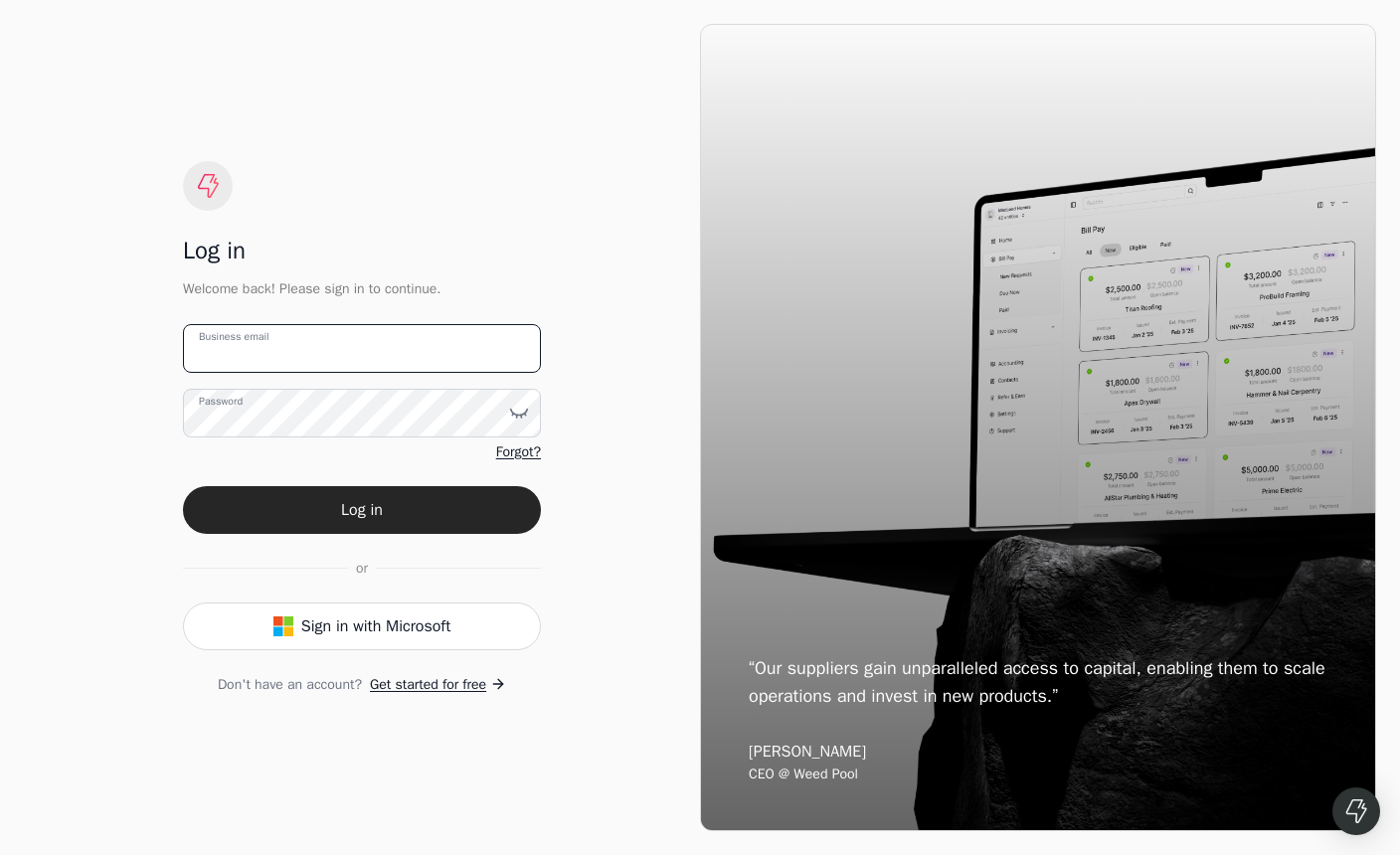 click on "Business email" at bounding box center [362, 348] 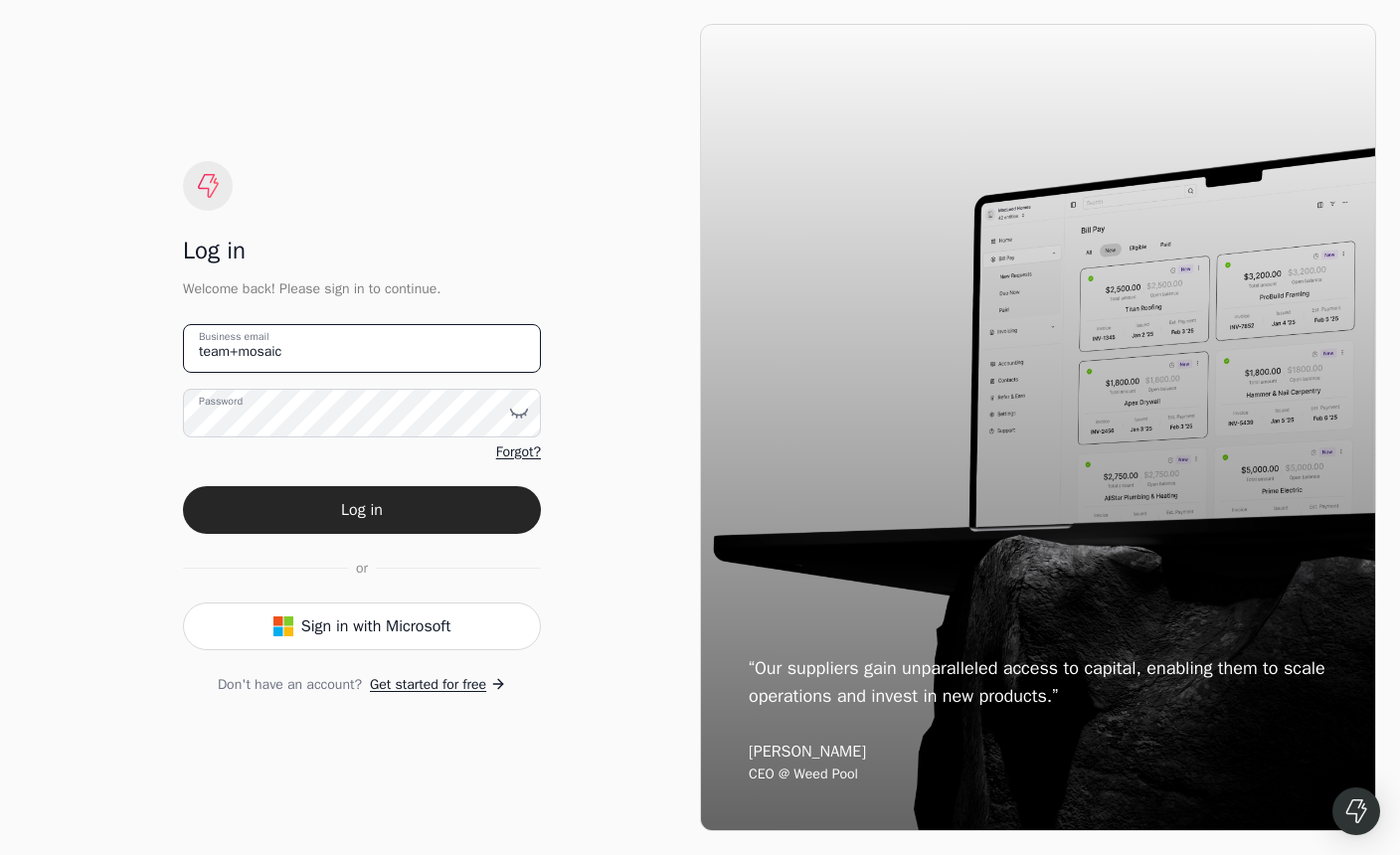 type on "[EMAIL_ADDRESS][DOMAIN_NAME]" 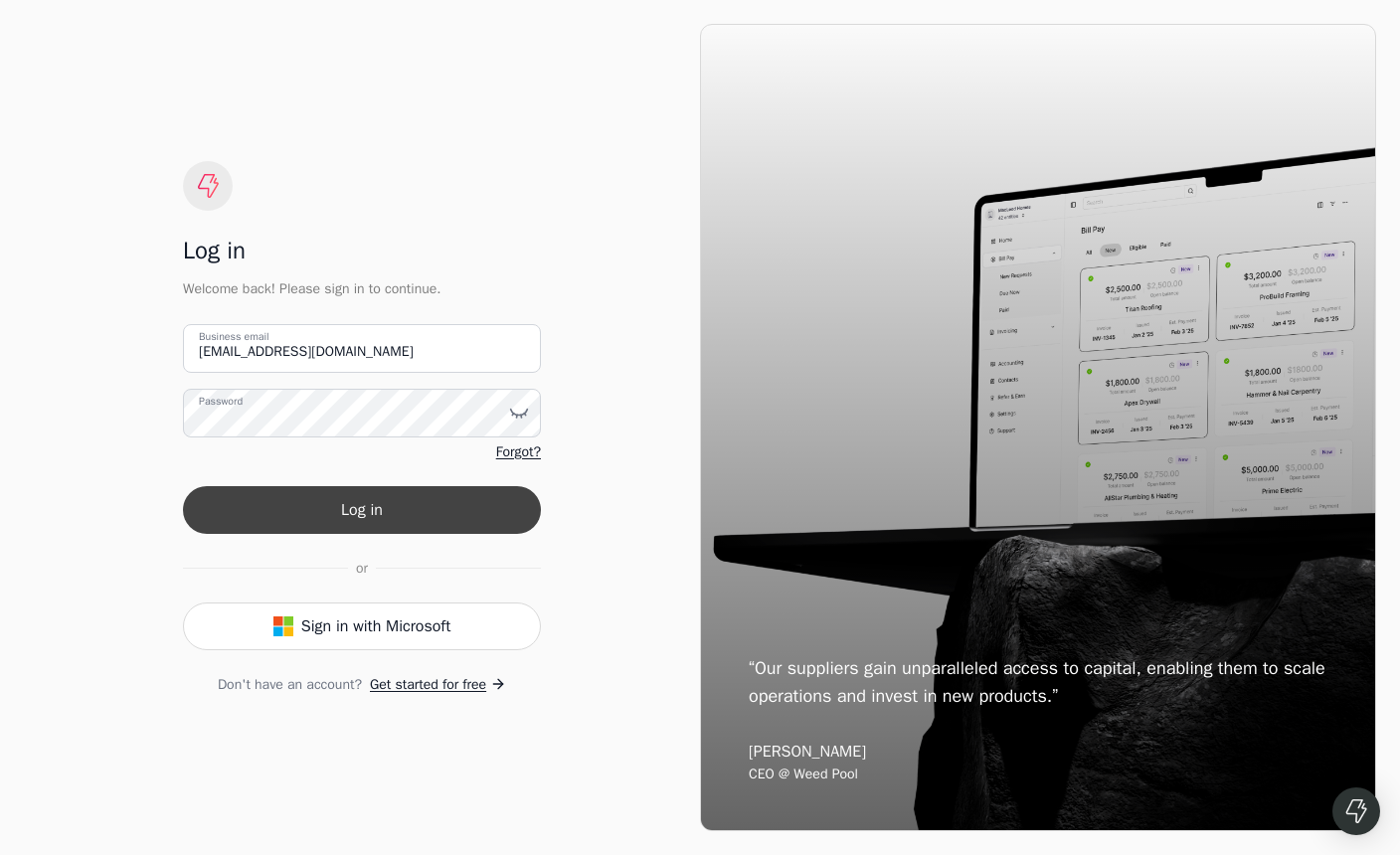 click on "Log in" at bounding box center [362, 510] 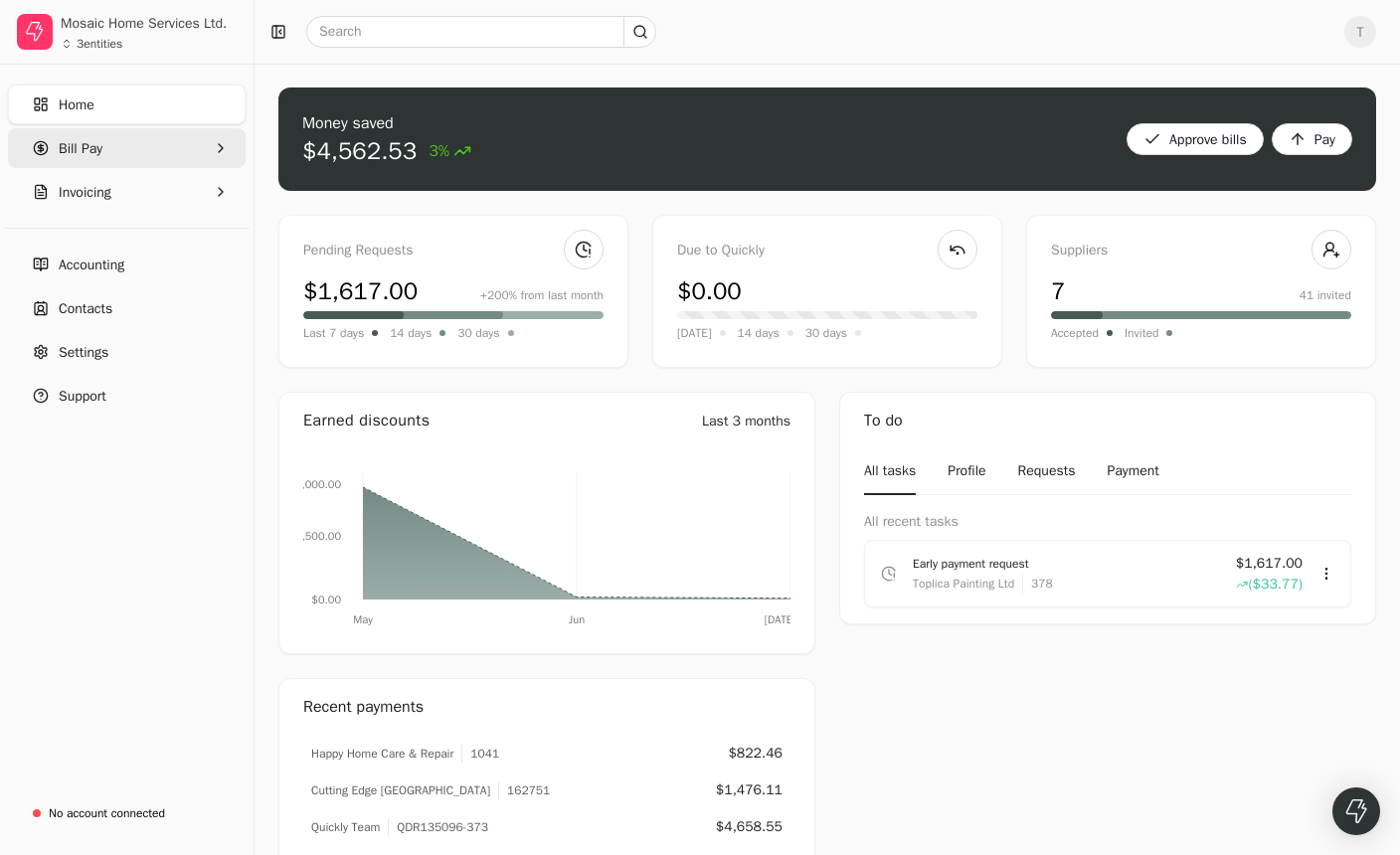 click on "Bill Pay" at bounding box center [126, 148] 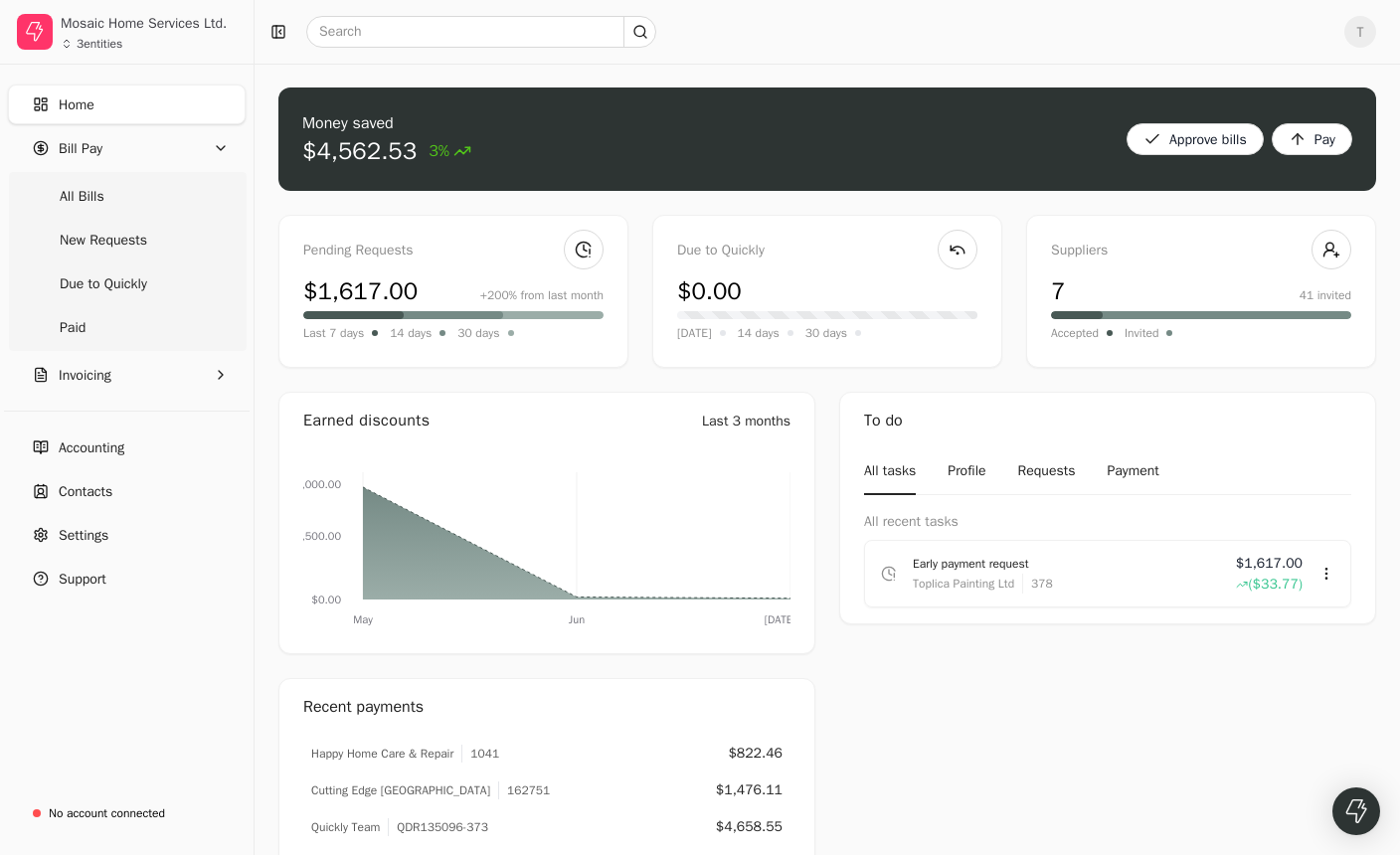 drag, startPoint x: 110, startPoint y: 191, endPoint x: 264, endPoint y: 215, distance: 155.85891 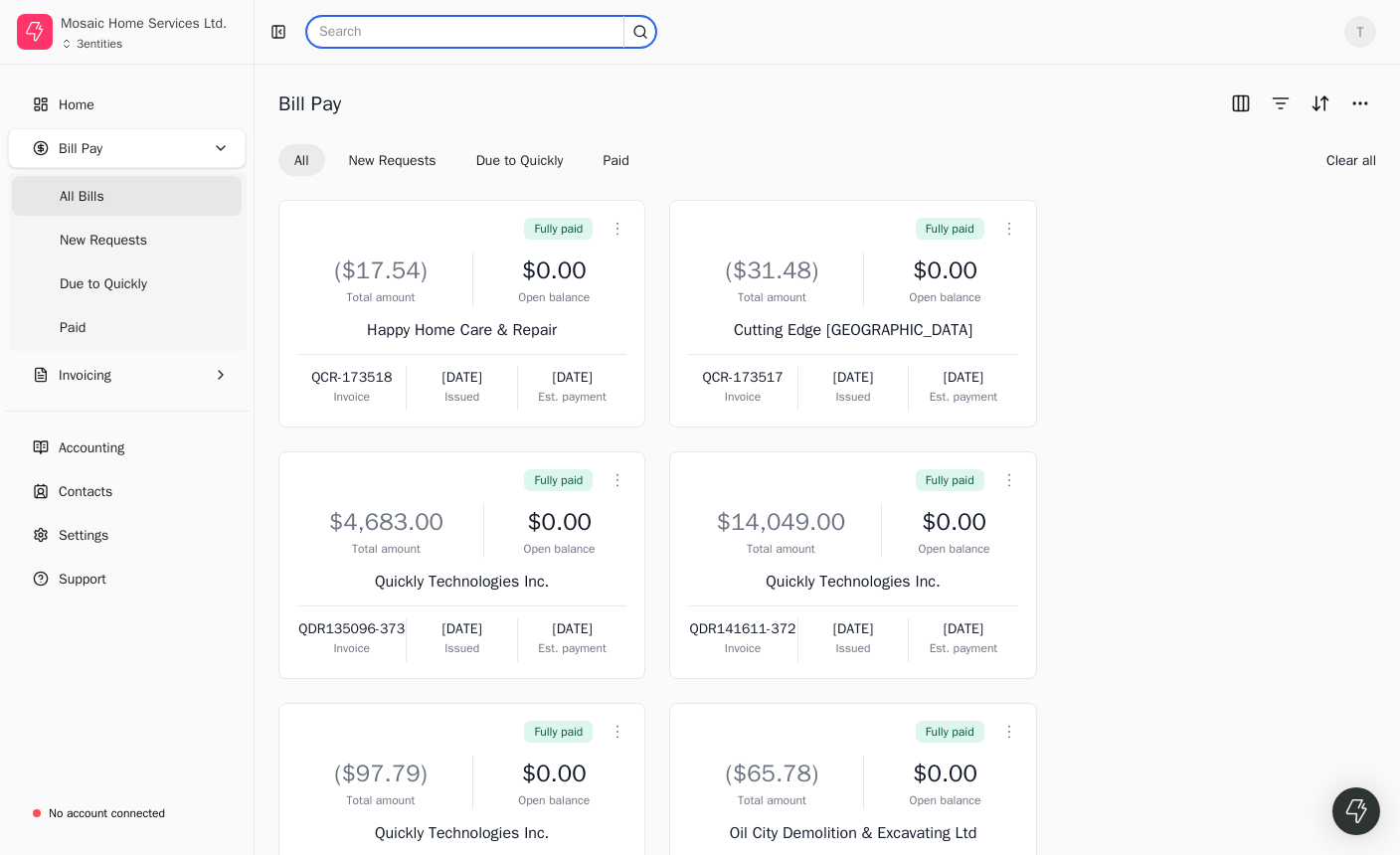 click at bounding box center (481, 32) 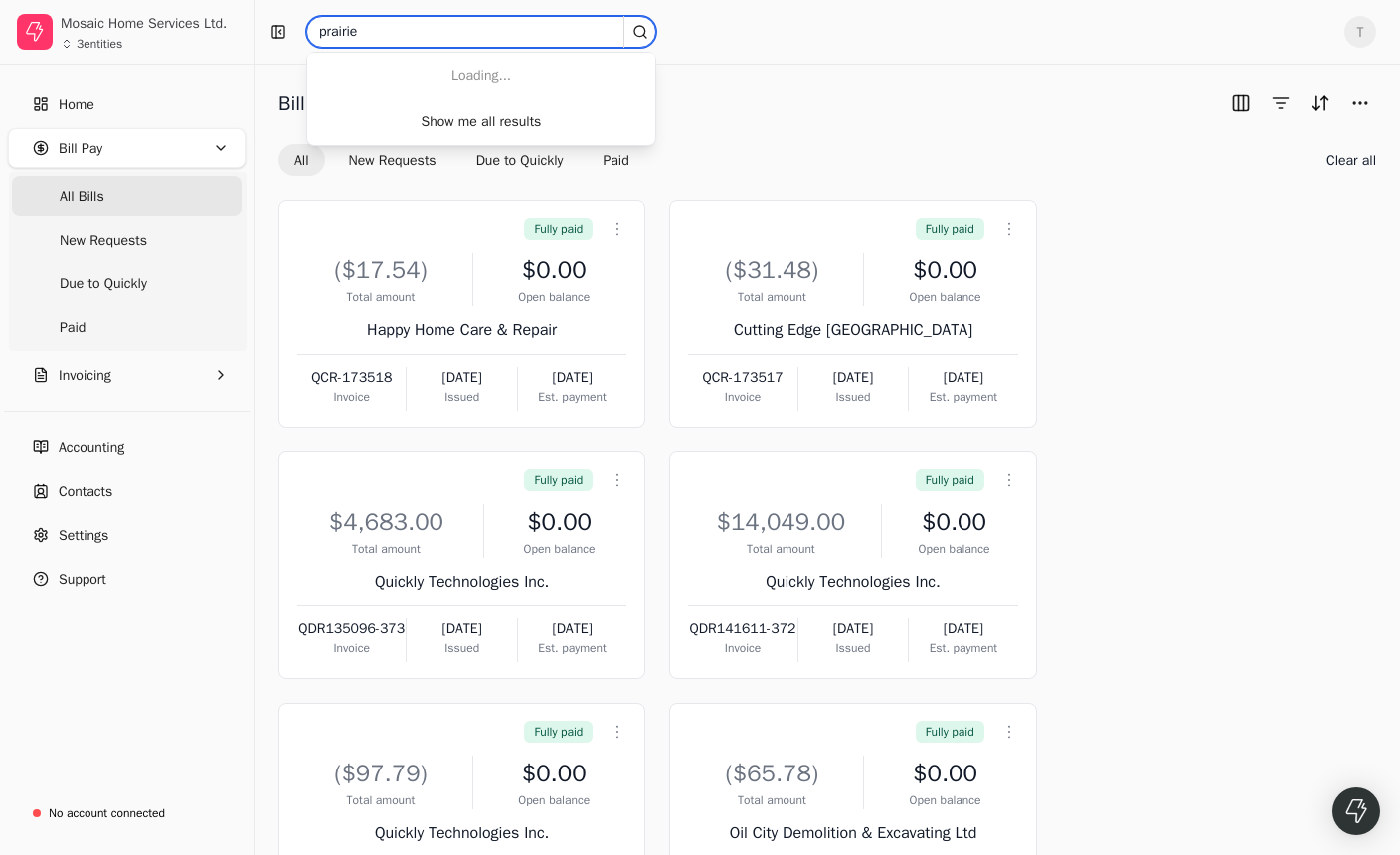 type on "prairie" 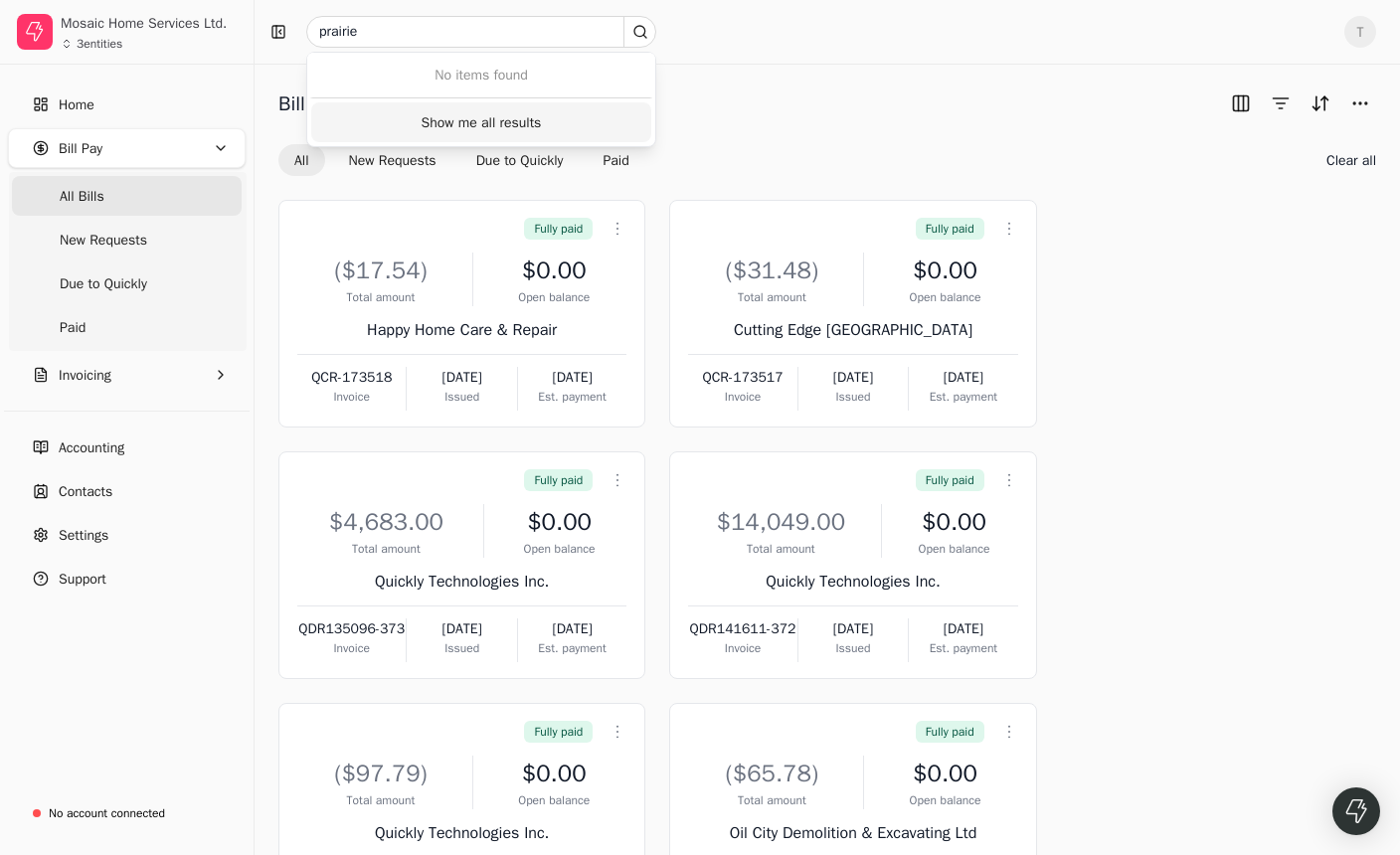 click on "Show me all results" at bounding box center [481, 122] 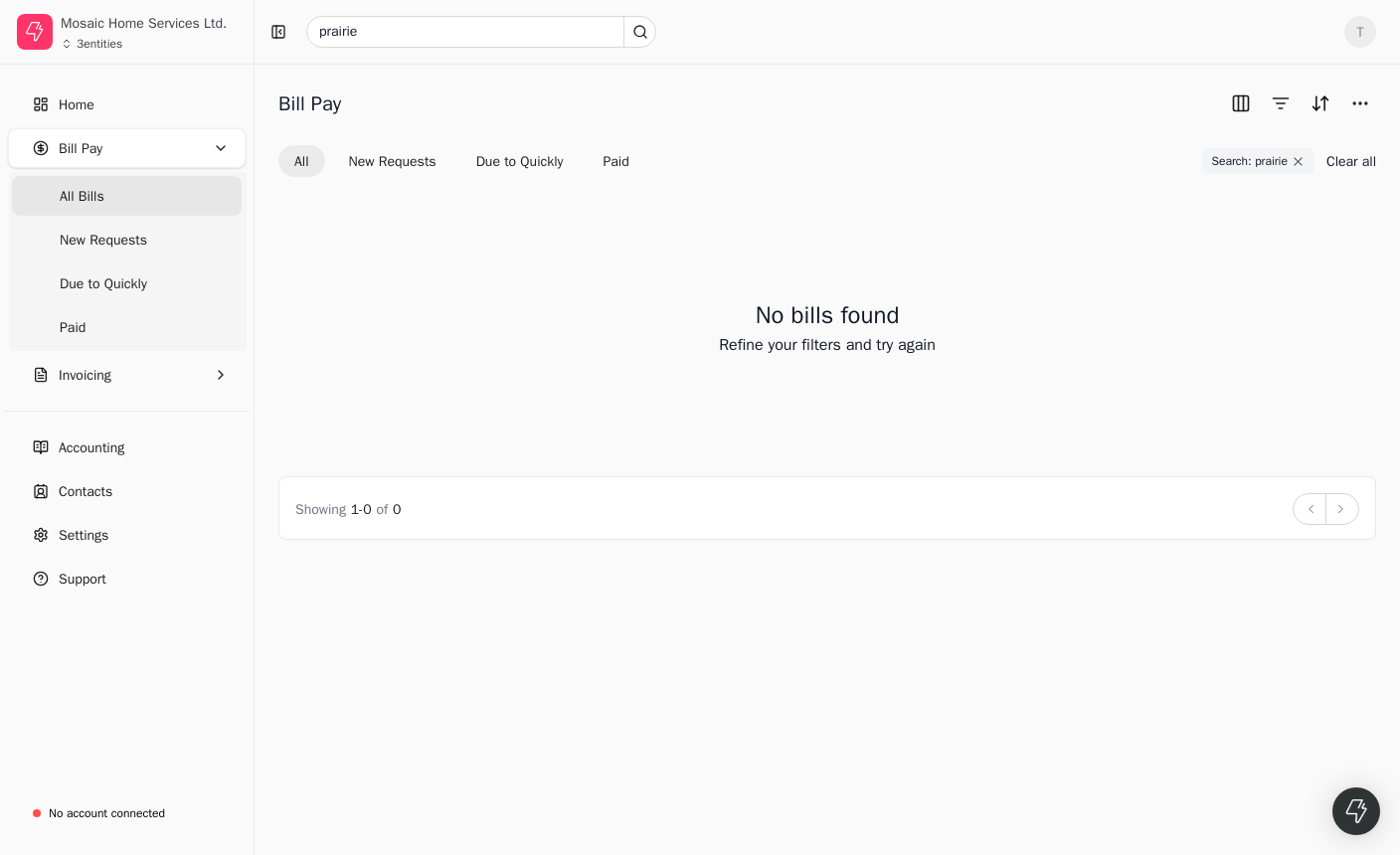 click on "All Bills" at bounding box center [126, 196] 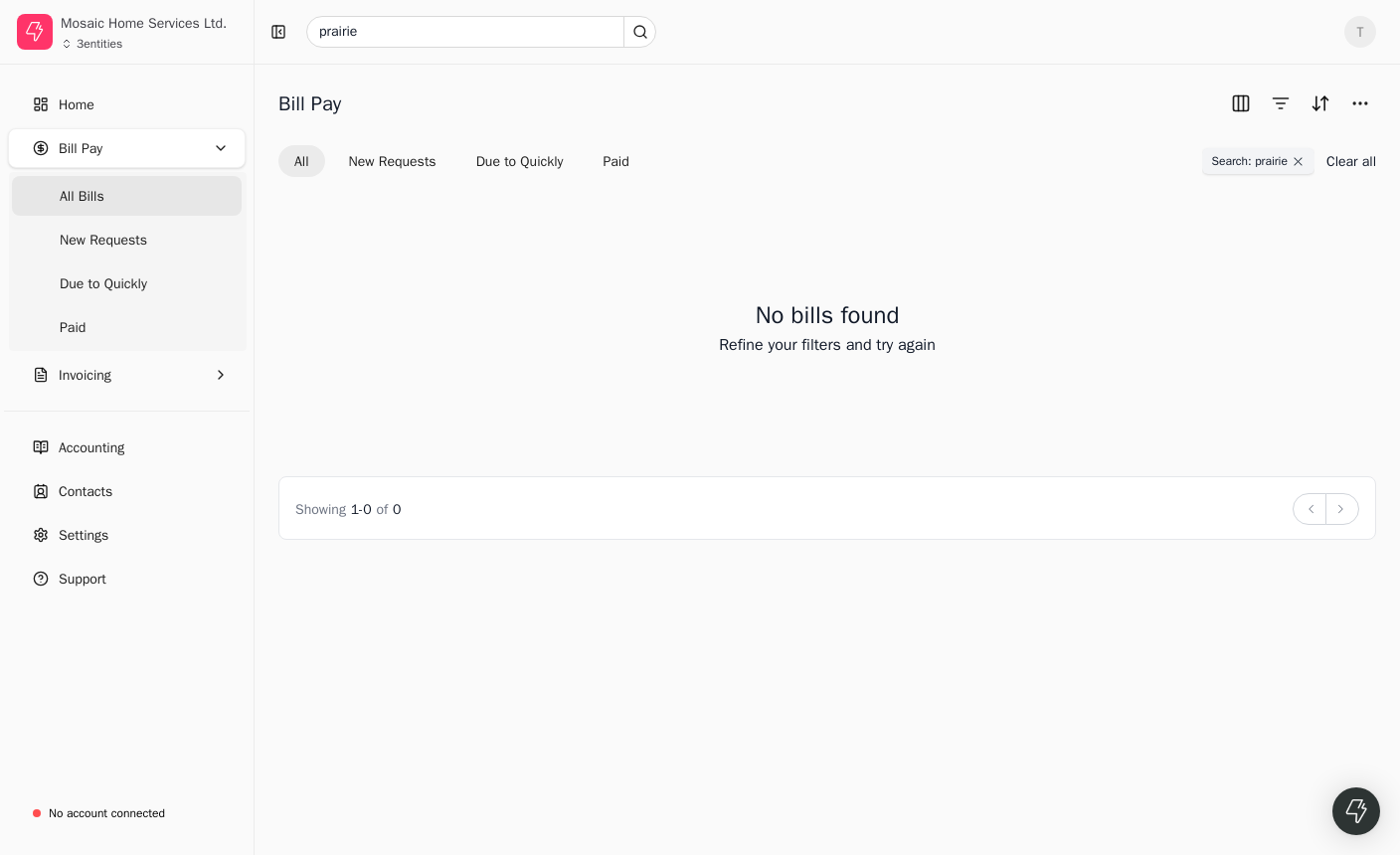 click 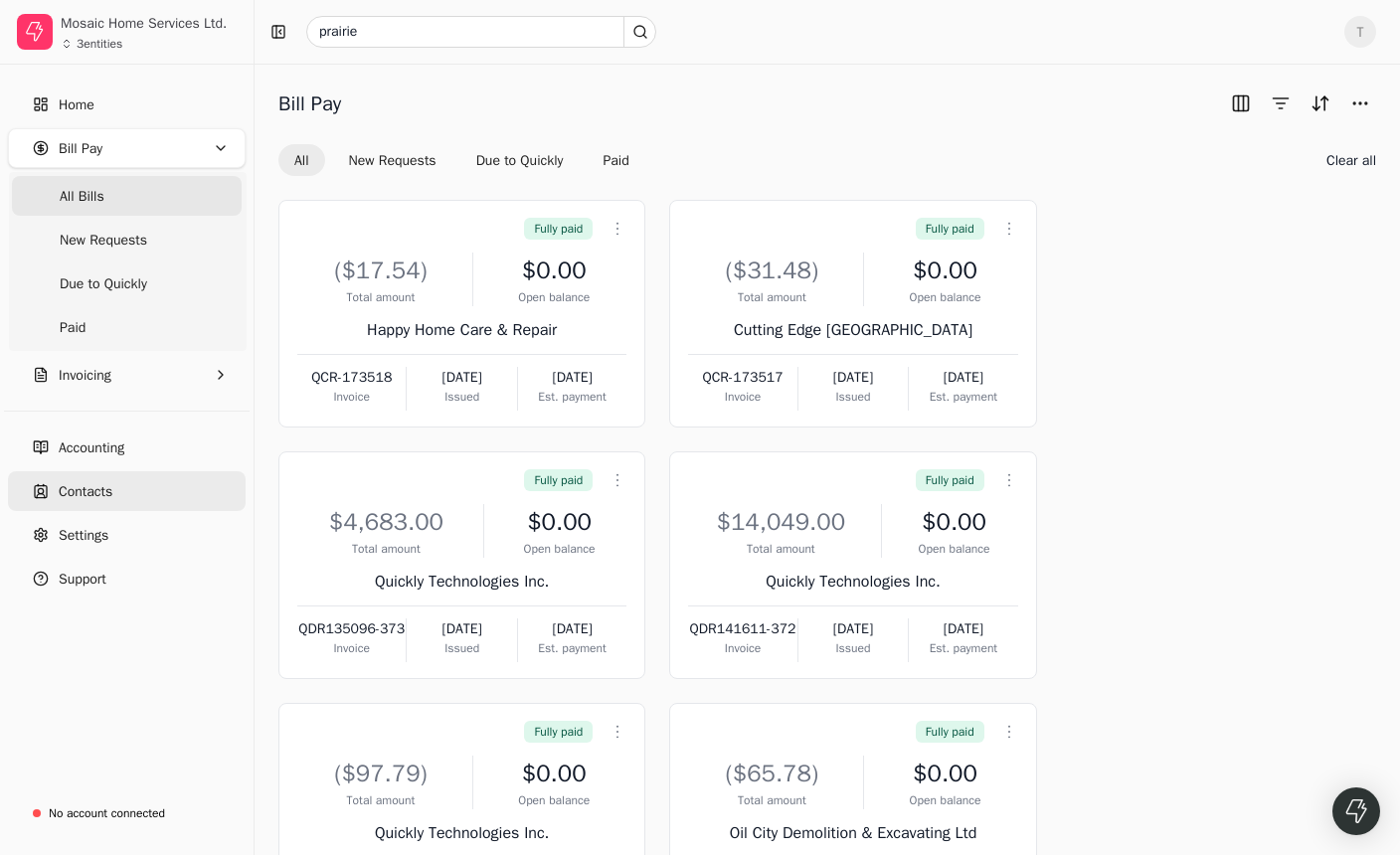 click on "Contacts" at bounding box center (126, 491) 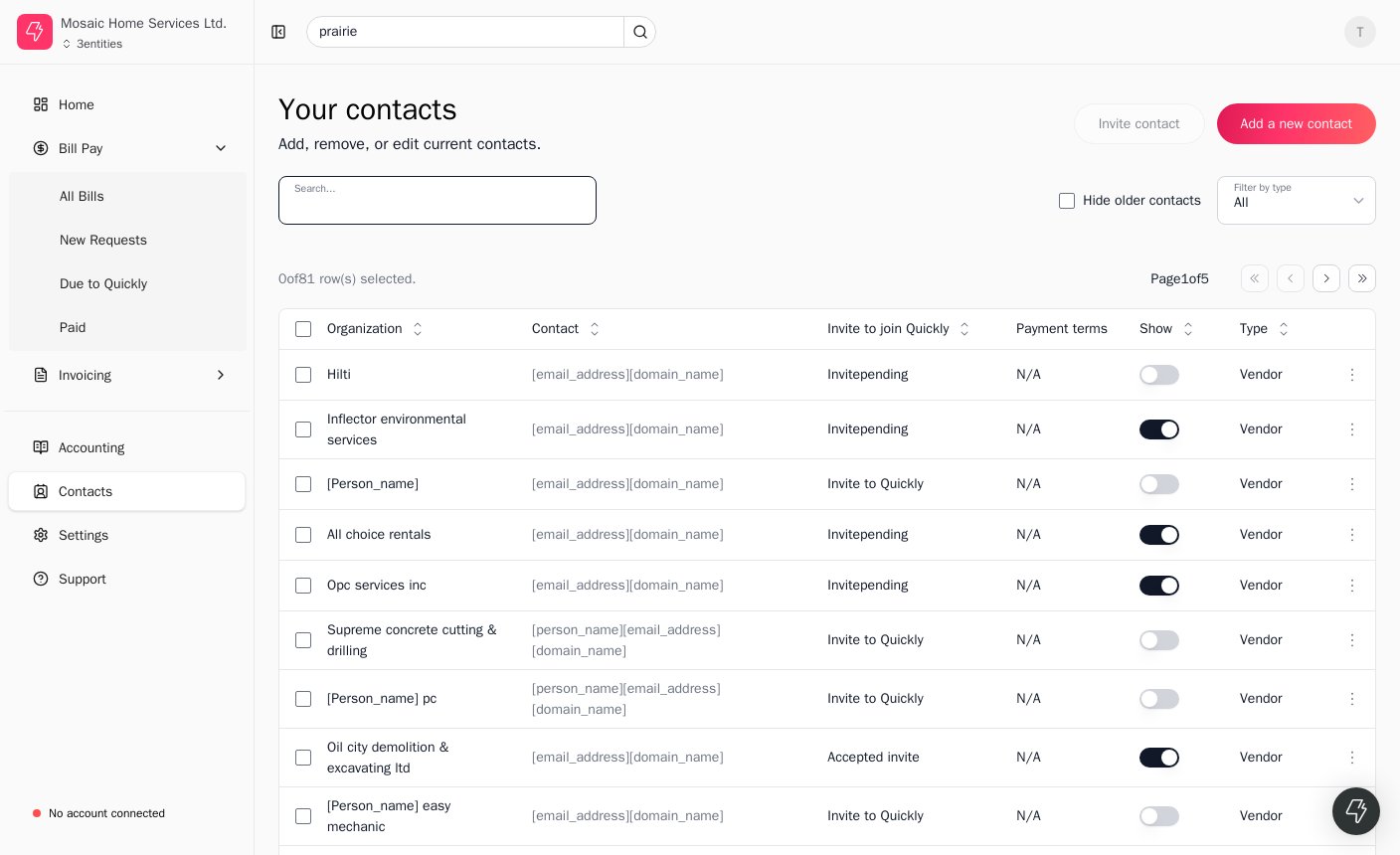click on "Search..." at bounding box center (438, 200) 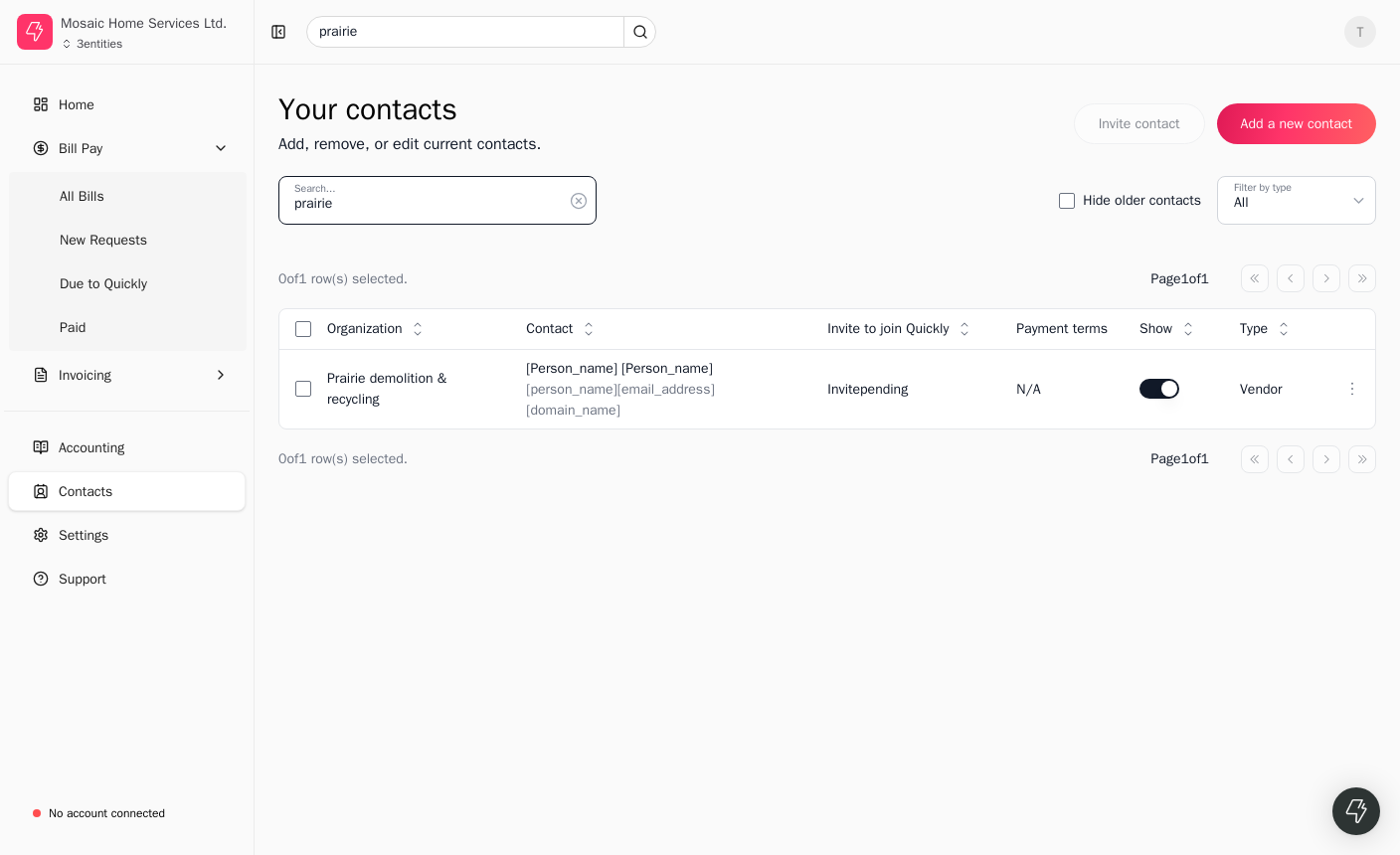 type on "prairie" 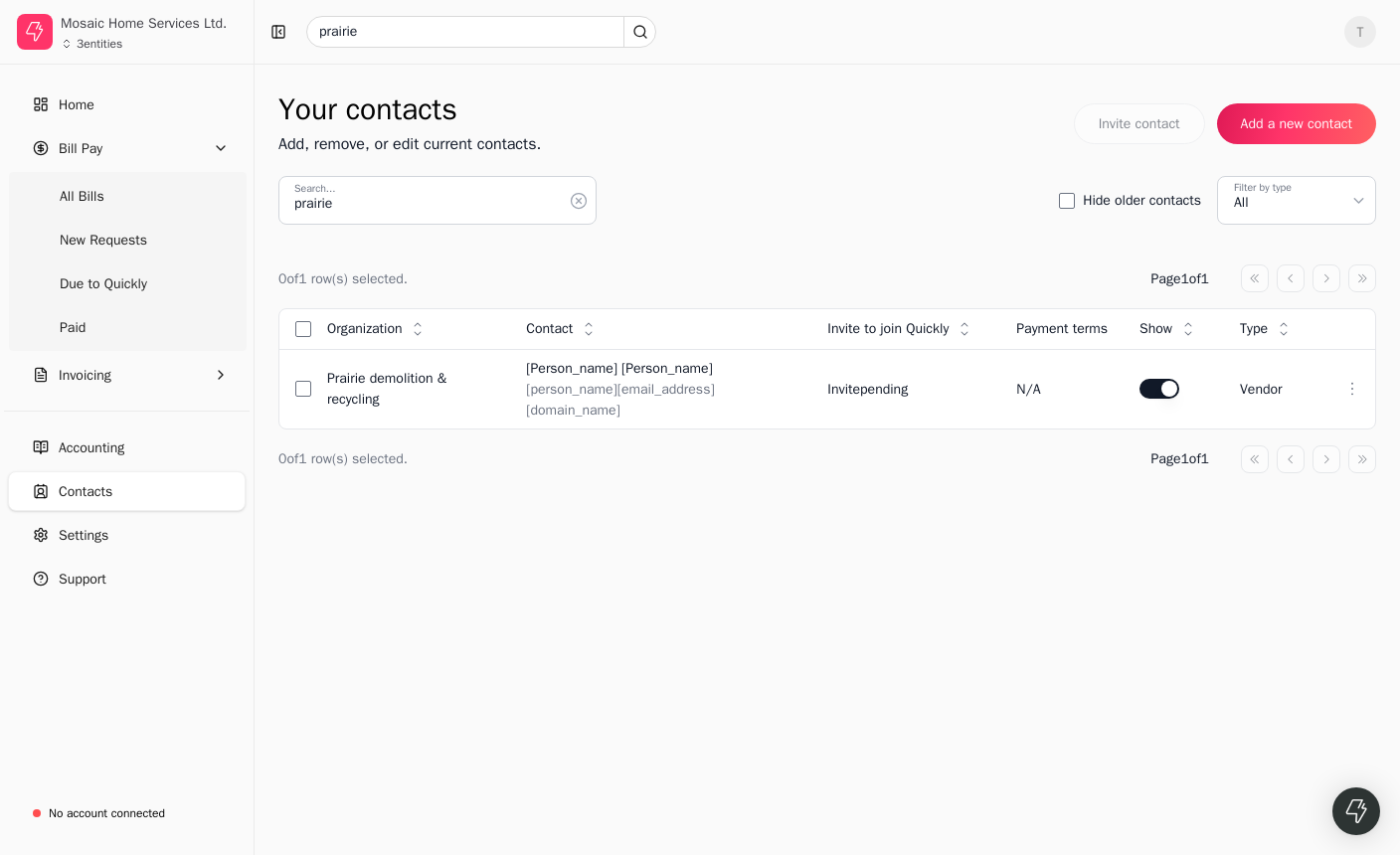drag, startPoint x: 574, startPoint y: 199, endPoint x: 332, endPoint y: 174, distance: 243.2879 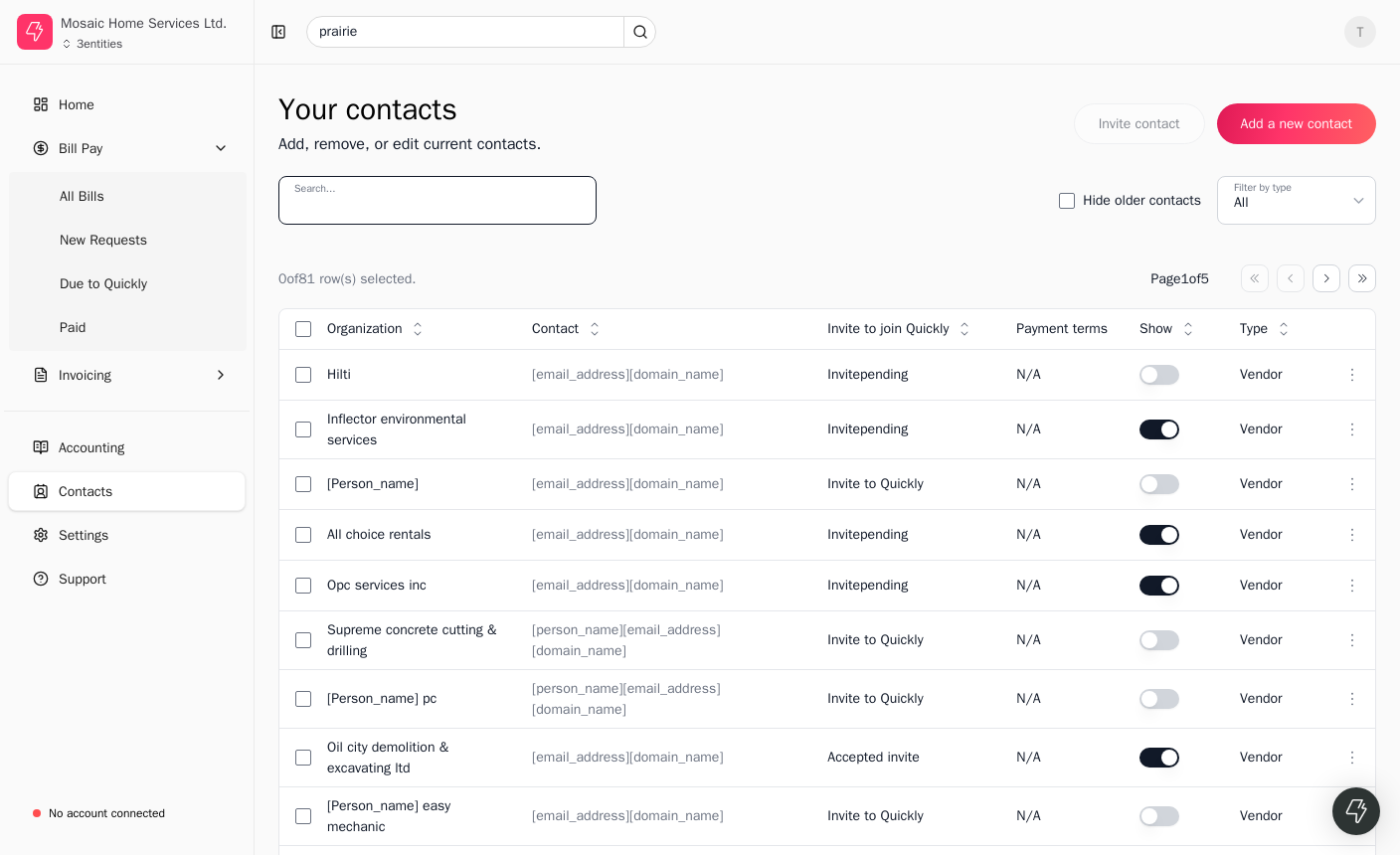 click on "Search..." at bounding box center [438, 200] 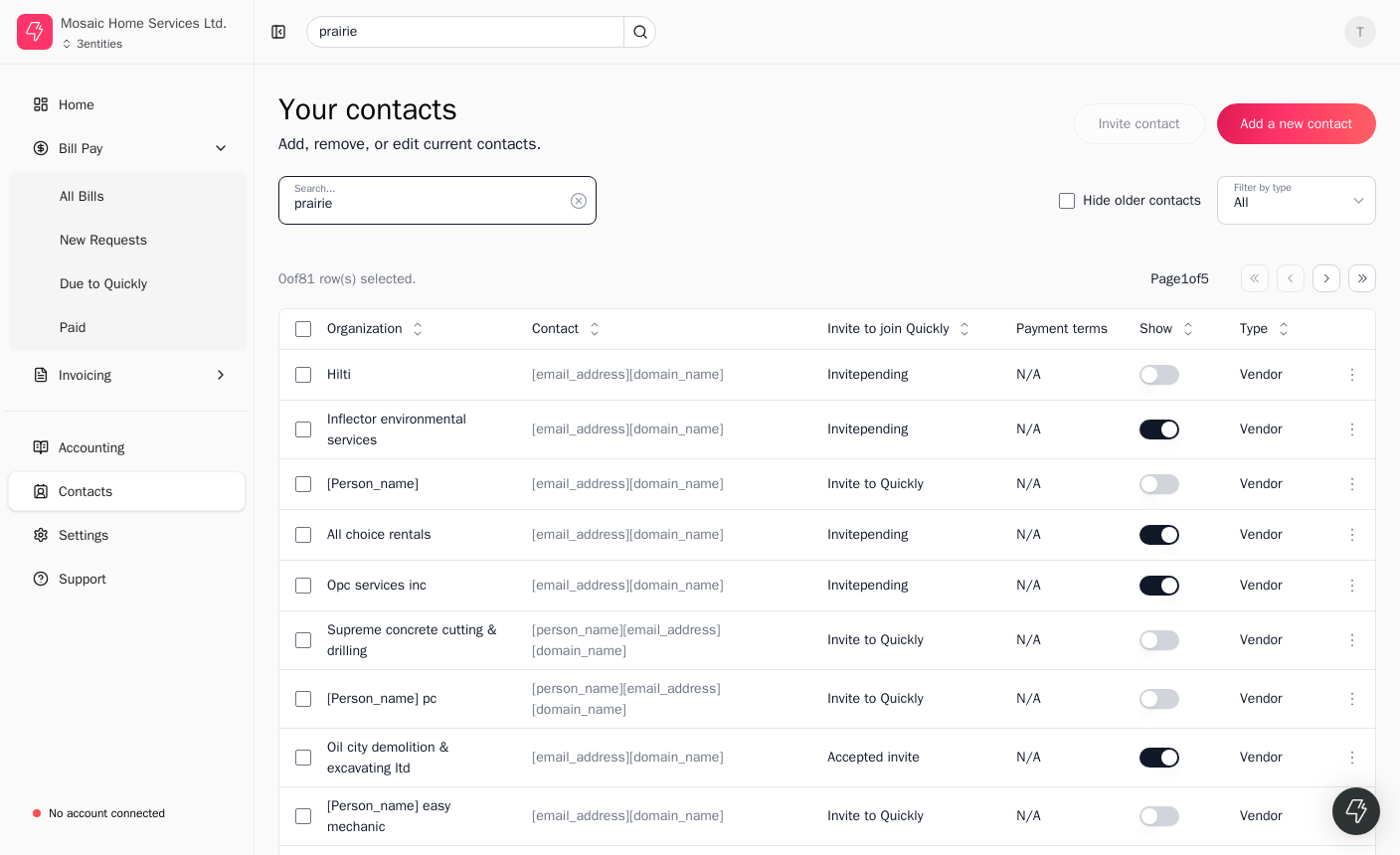 type on "prairie" 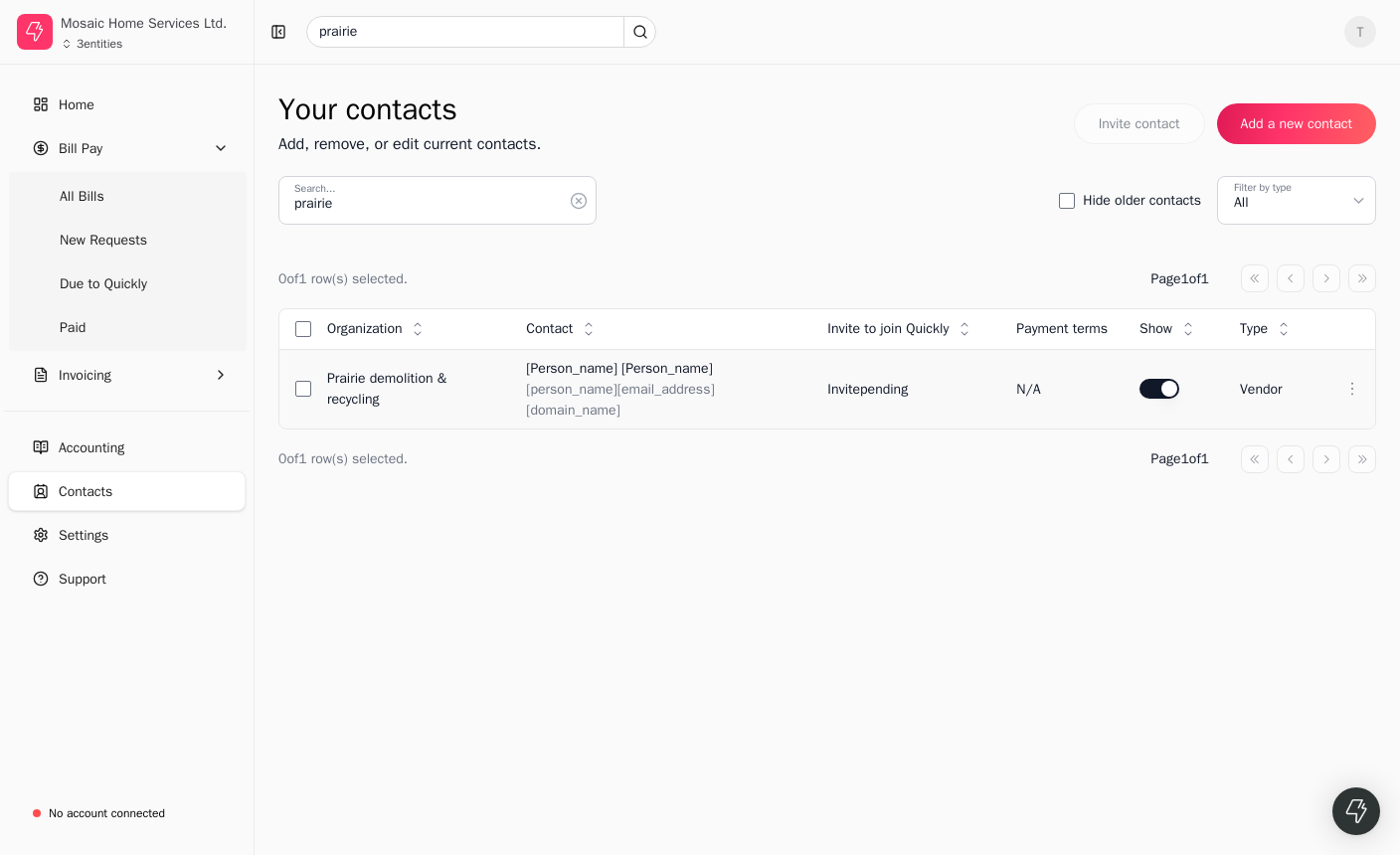drag, startPoint x: 1342, startPoint y: 379, endPoint x: 1314, endPoint y: 401, distance: 35.608988 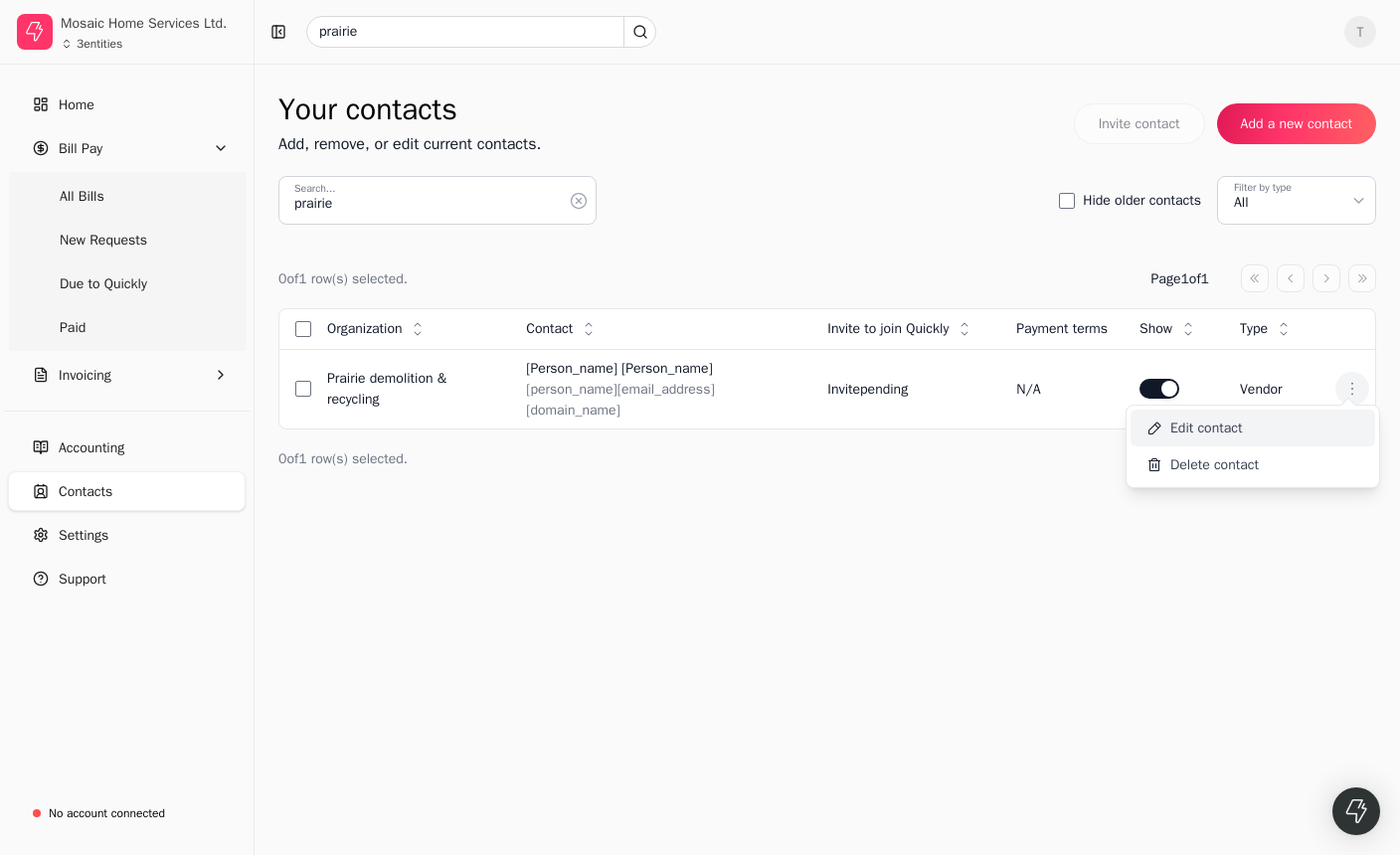 click on "Edit contact" at bounding box center (1253, 428) 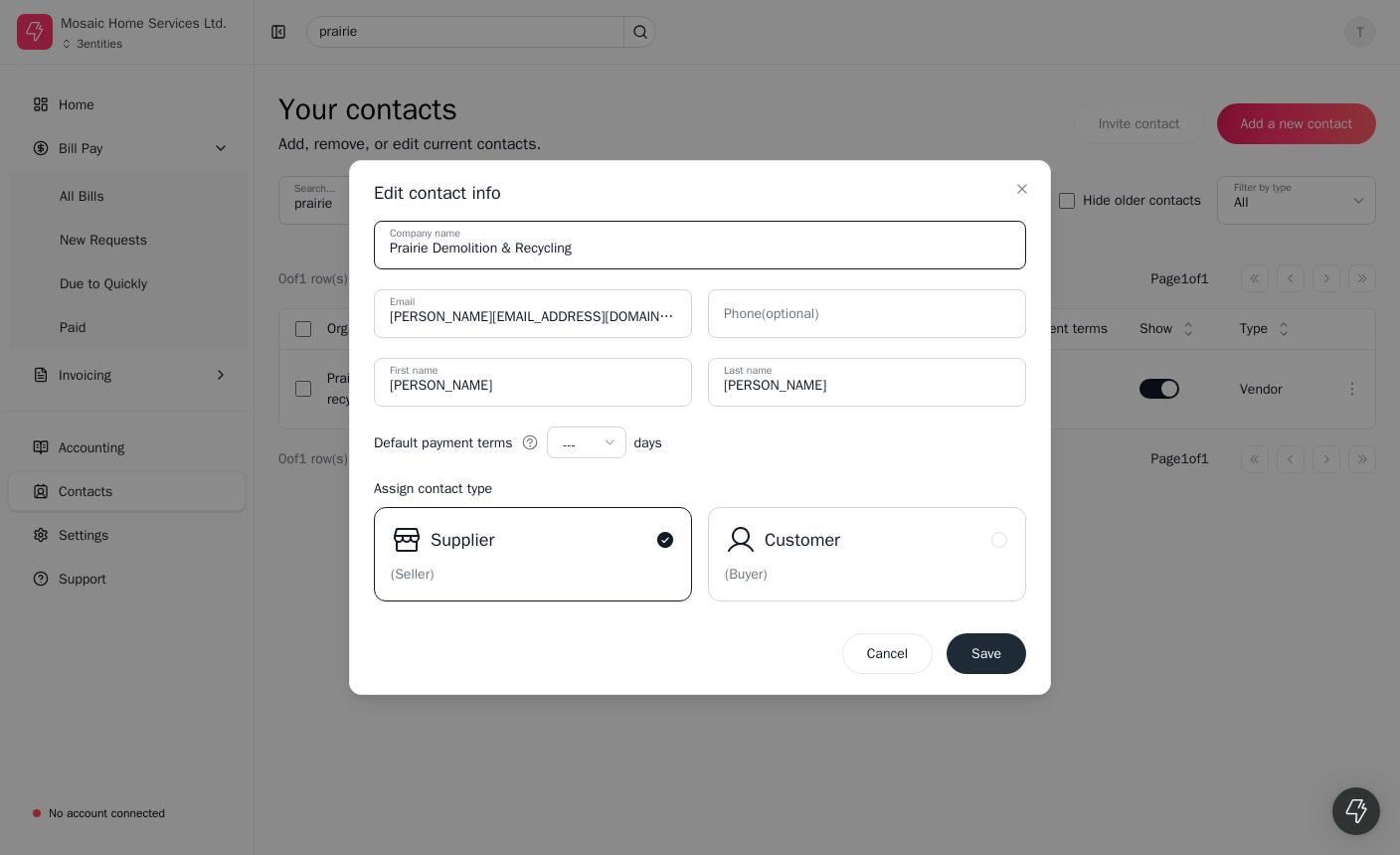 drag, startPoint x: 674, startPoint y: 254, endPoint x: -14, endPoint y: 224, distance: 688.65376 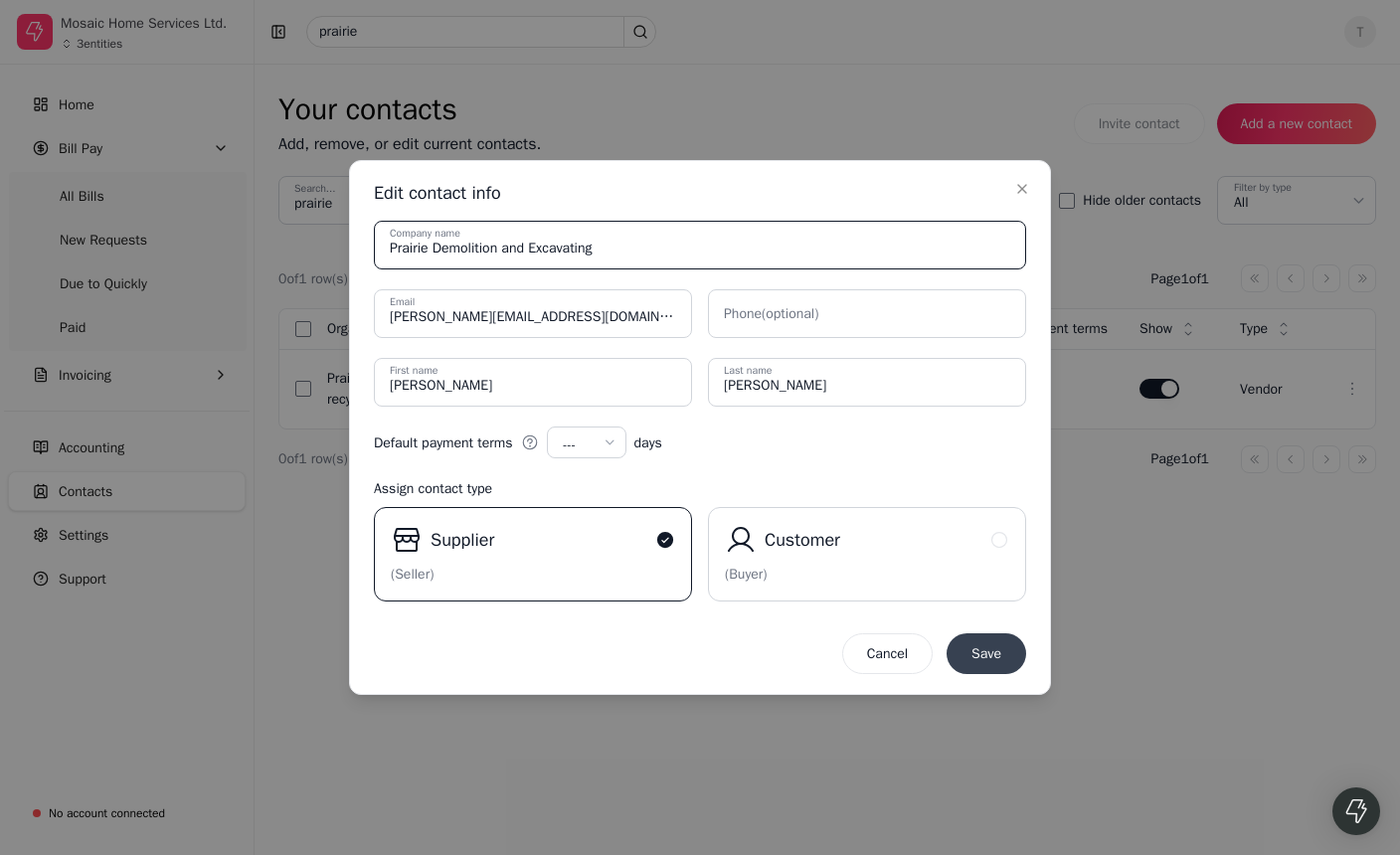 type on "Prairie Demolition and Excavating" 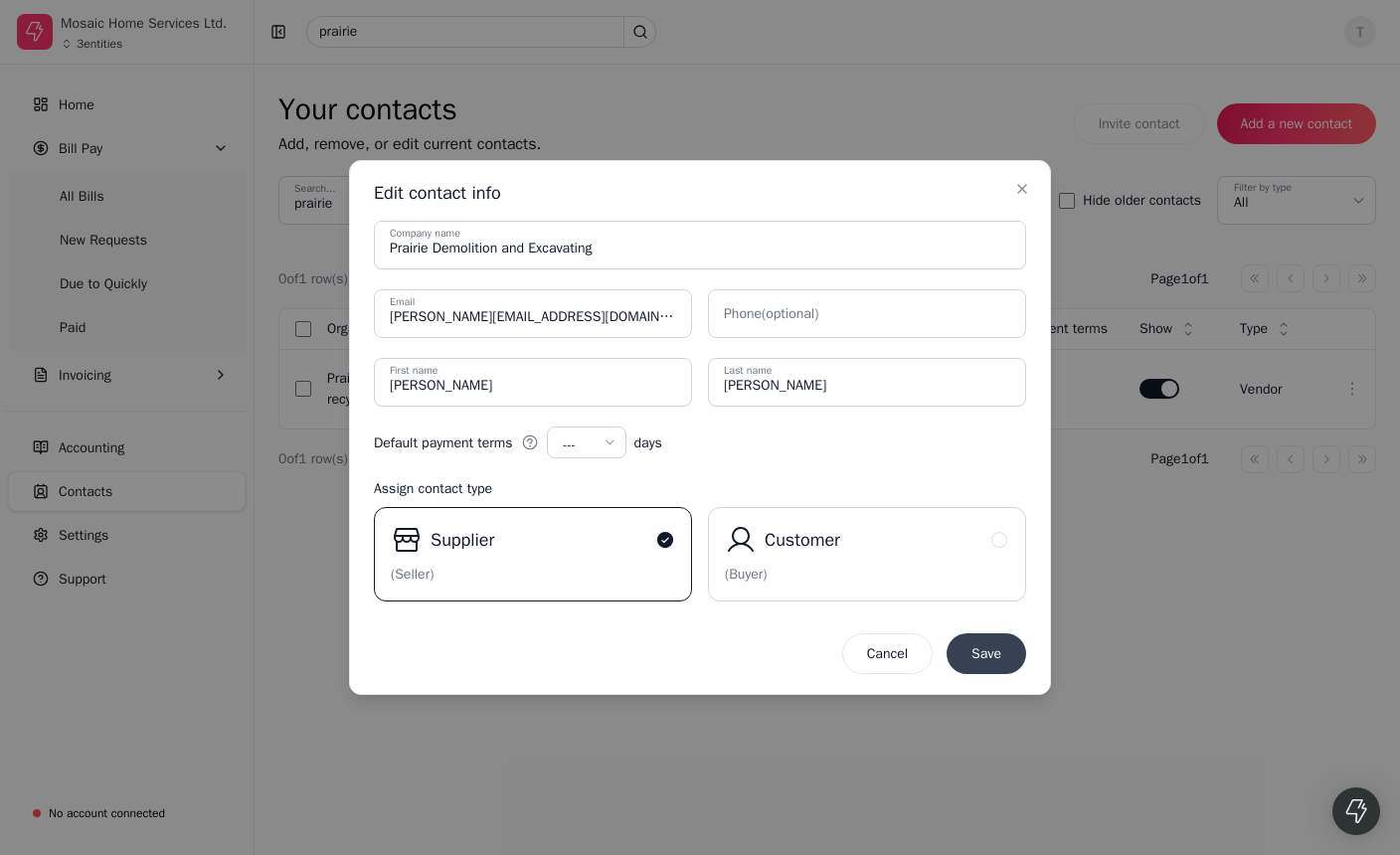 click on "Save" at bounding box center [986, 653] 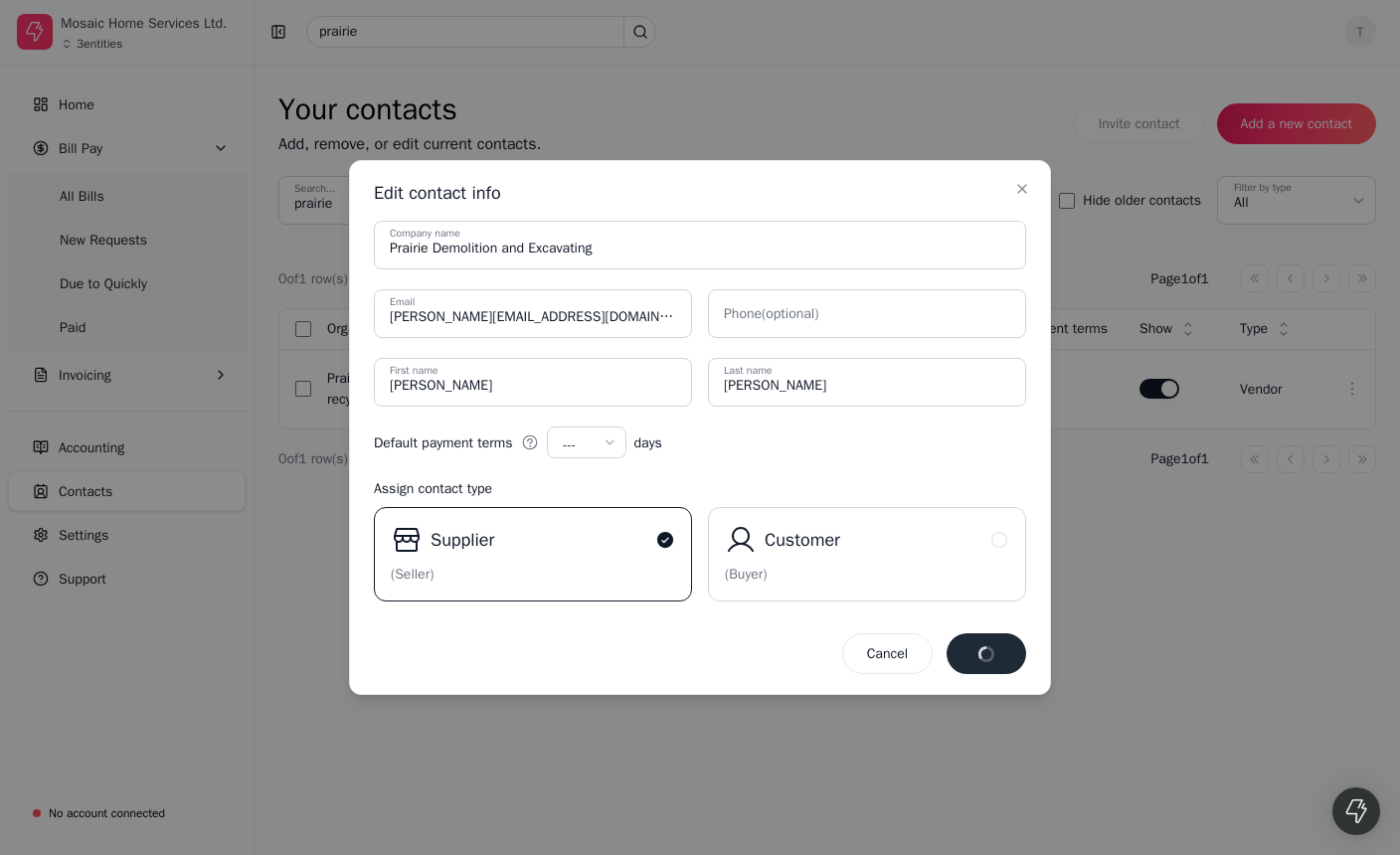 type 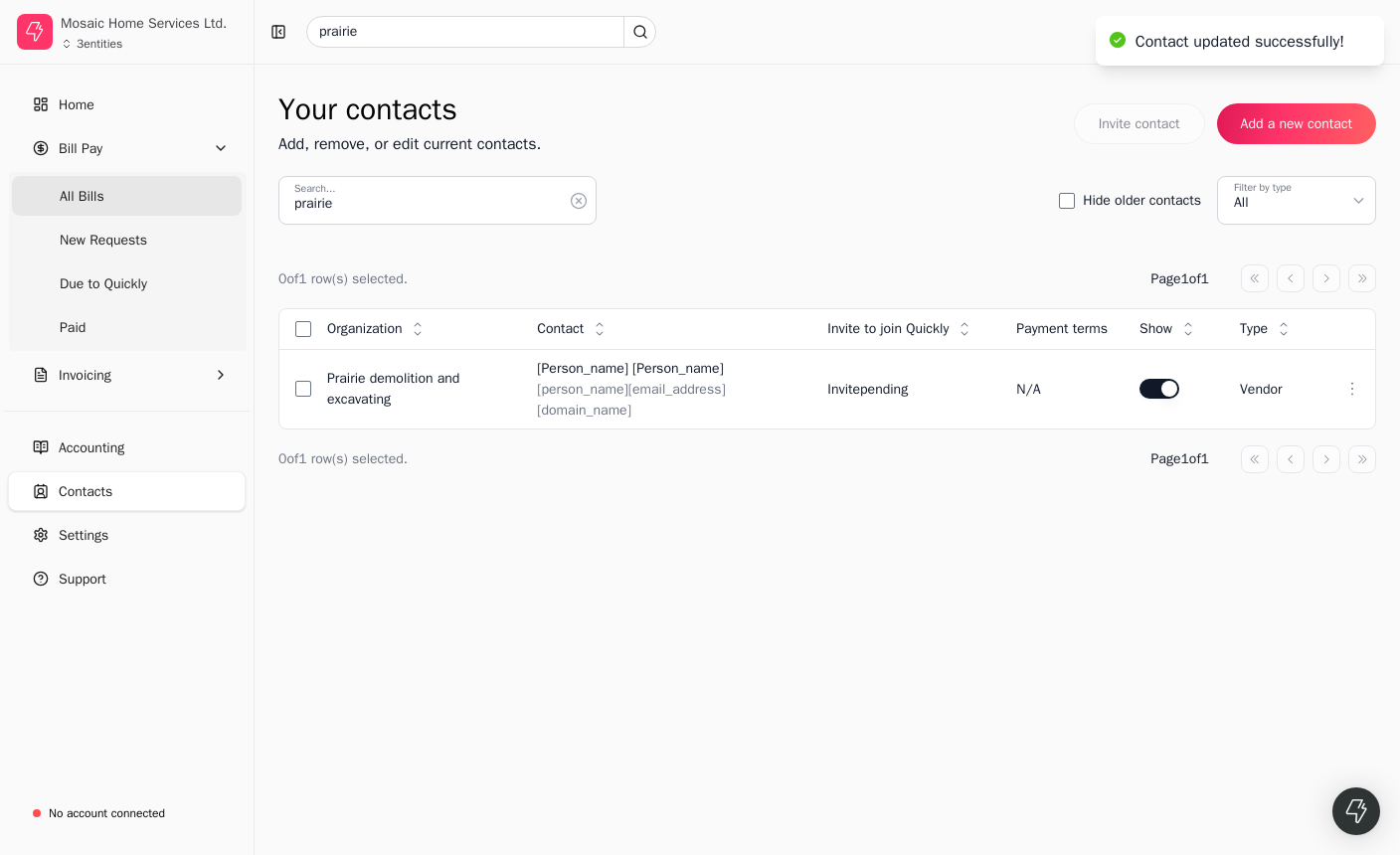 click on "All Bills" at bounding box center (126, 196) 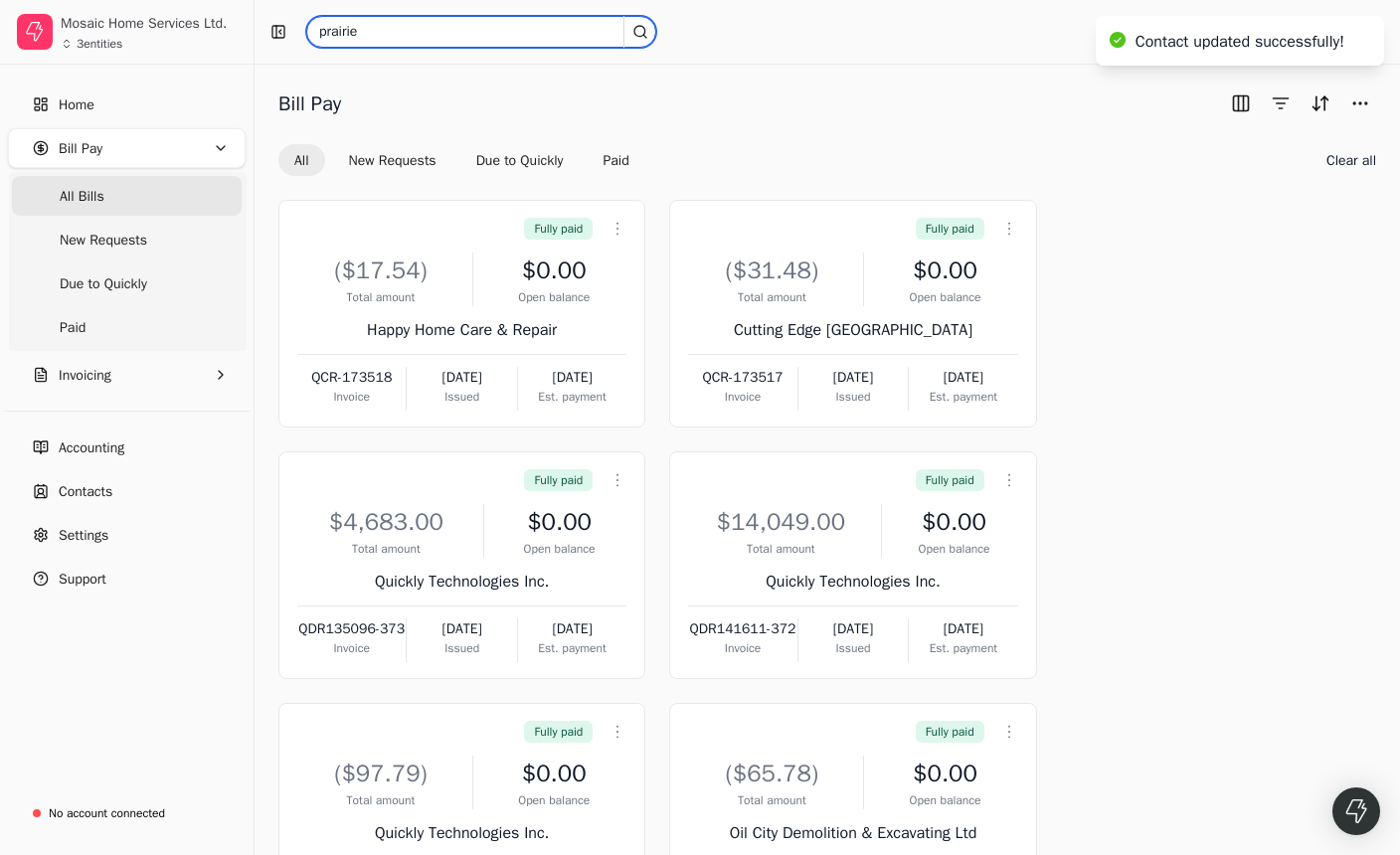 click on "prairie" at bounding box center [481, 32] 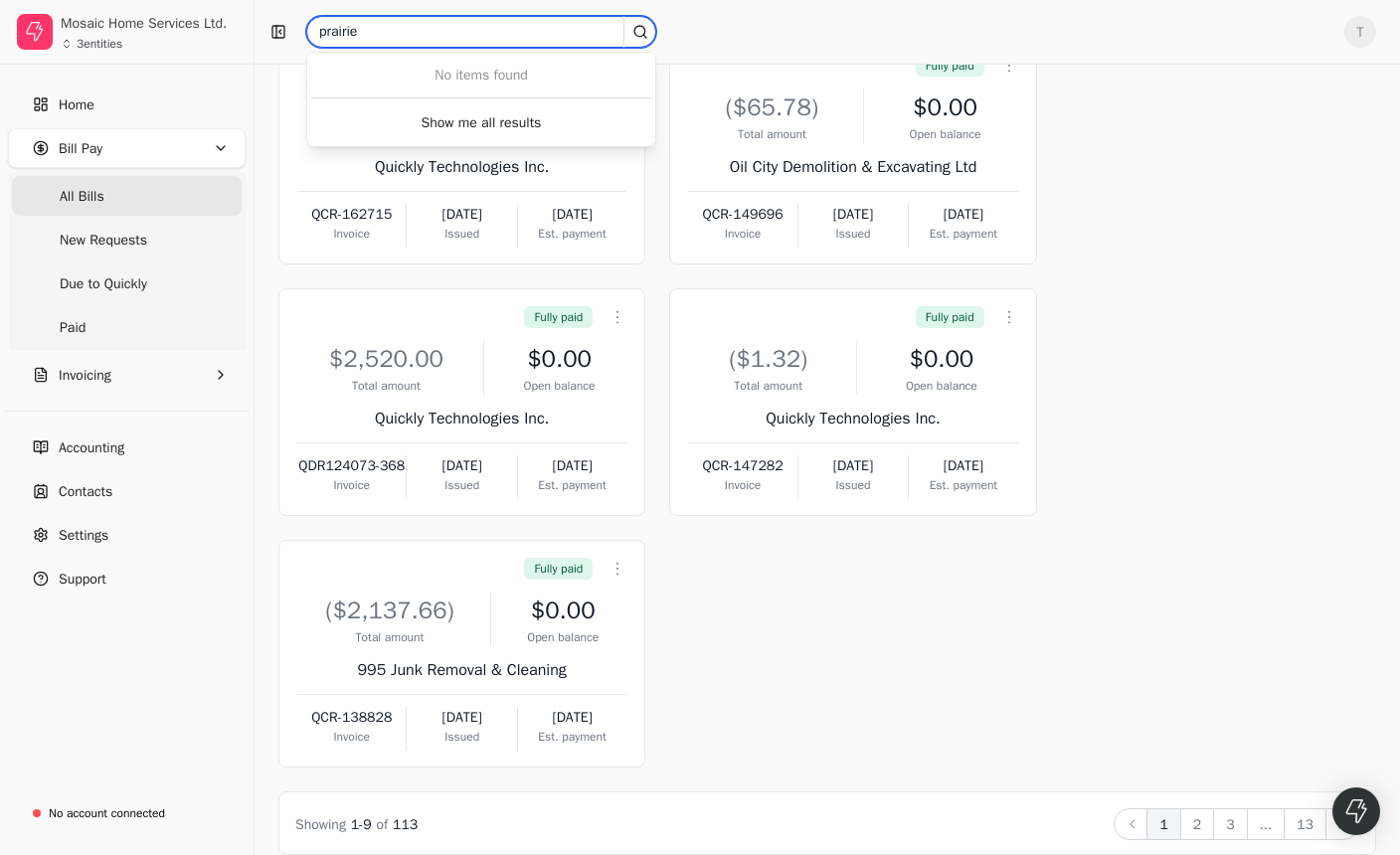 scroll, scrollTop: 689, scrollLeft: 0, axis: vertical 